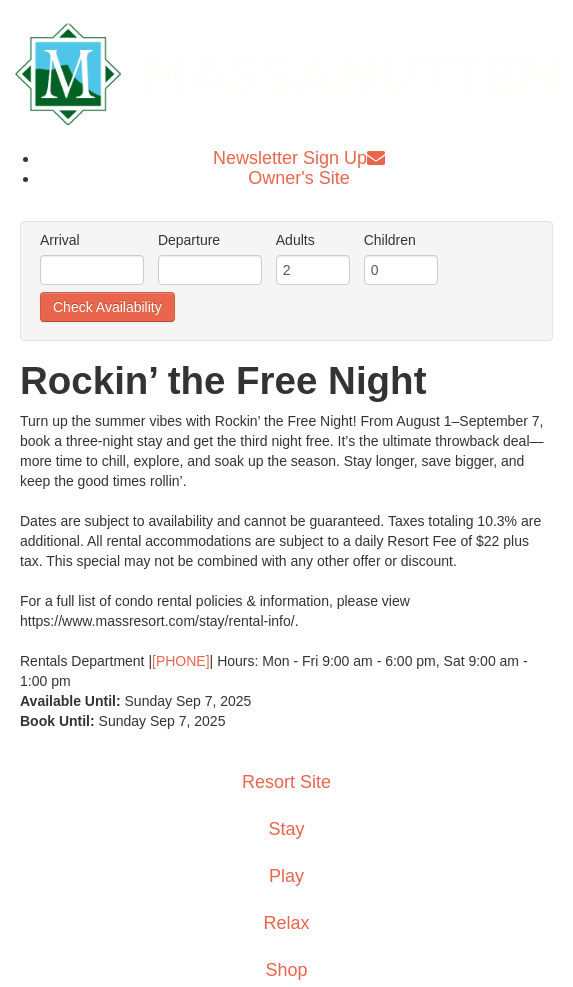 scroll, scrollTop: -1, scrollLeft: 0, axis: vertical 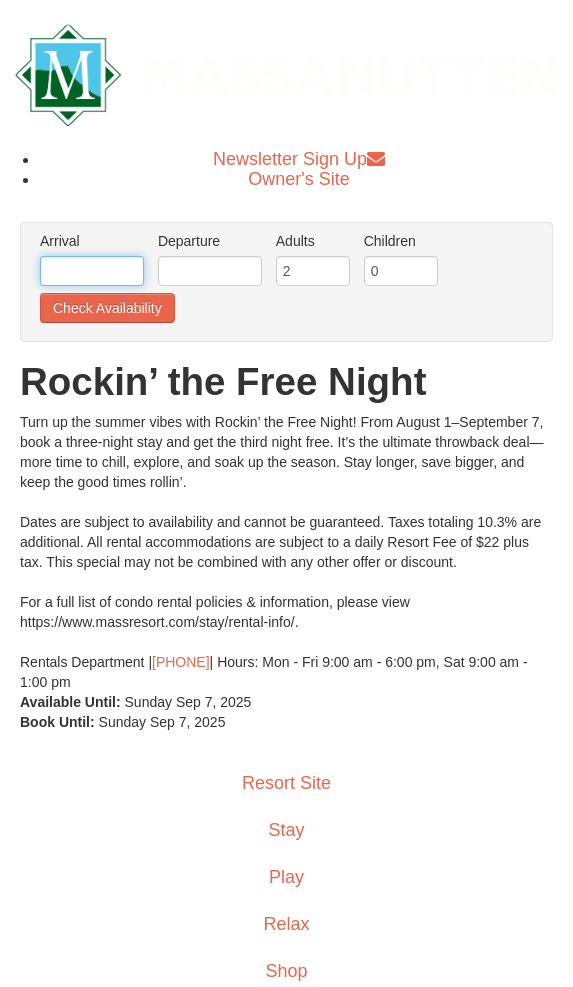 click at bounding box center [92, 270] 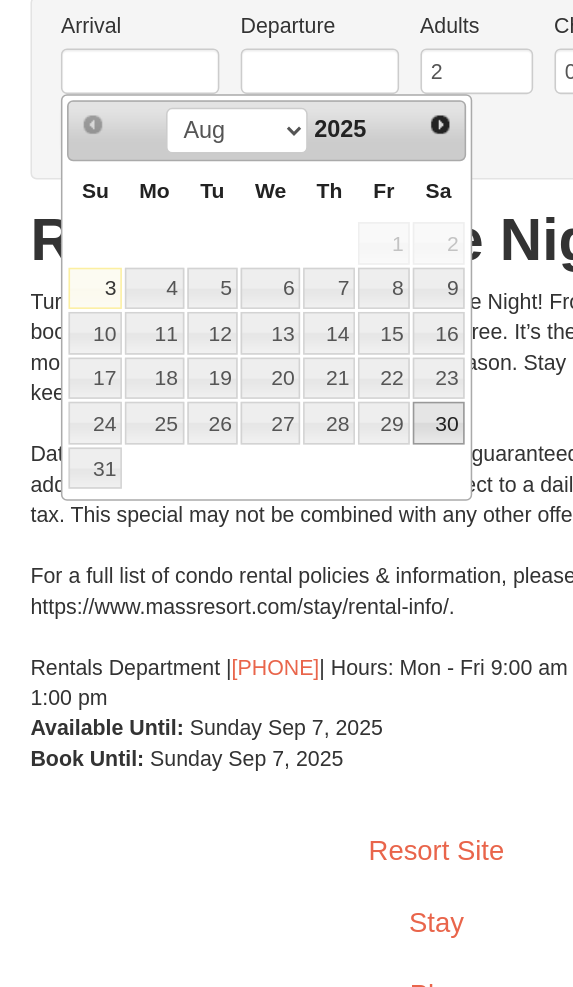 click on "30" at bounding box center [288, 501] 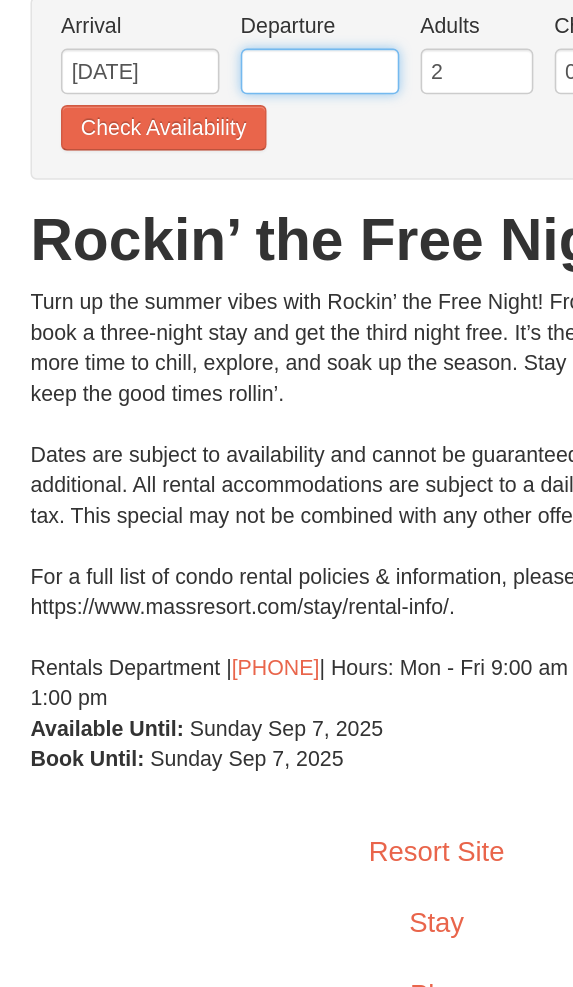 click at bounding box center (210, 270) 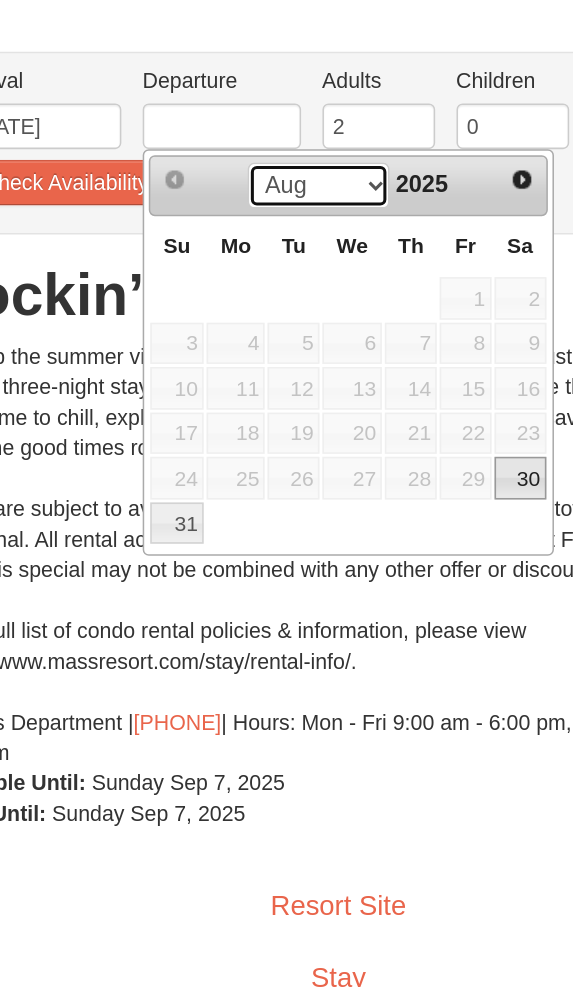 click on "Aug Sep" at bounding box center (273, 309) 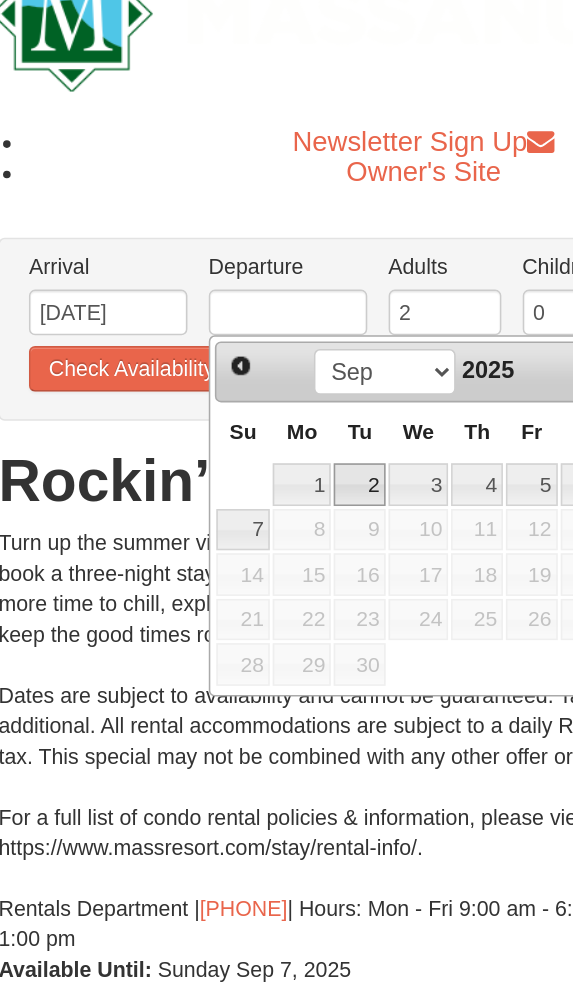 click on "2" at bounding box center (257, 383) 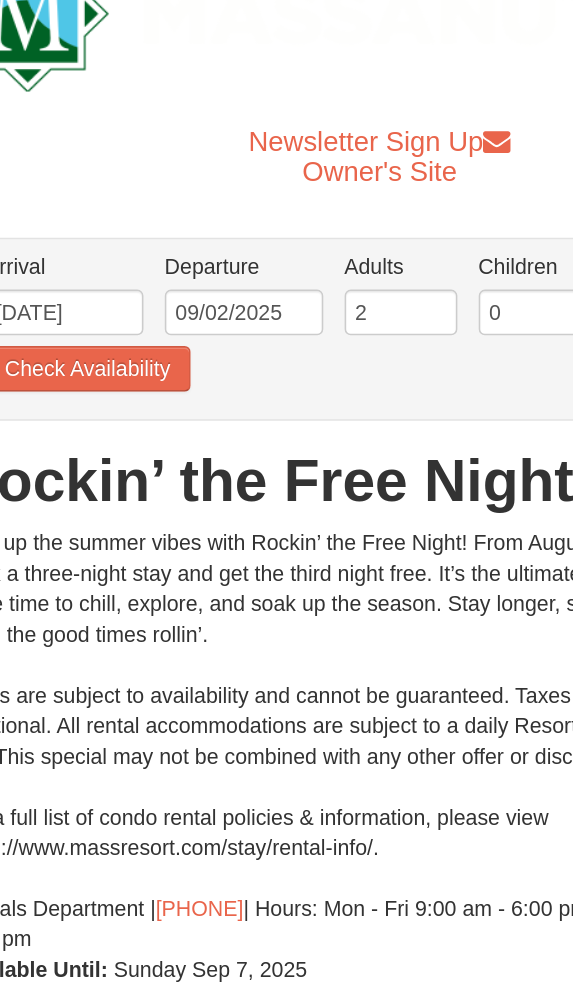 click on "Check Availability" at bounding box center (107, 307) 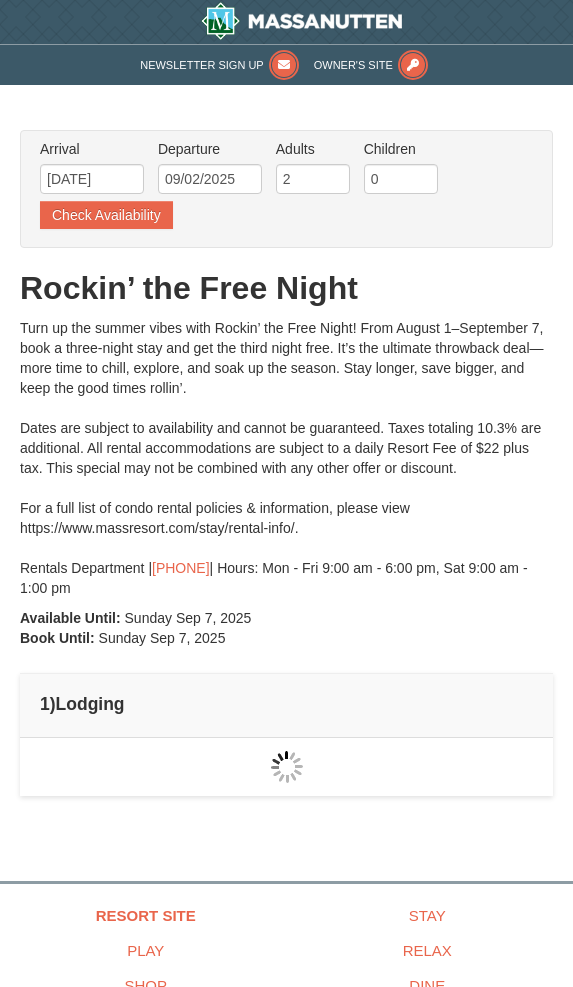 scroll, scrollTop: 0, scrollLeft: 0, axis: both 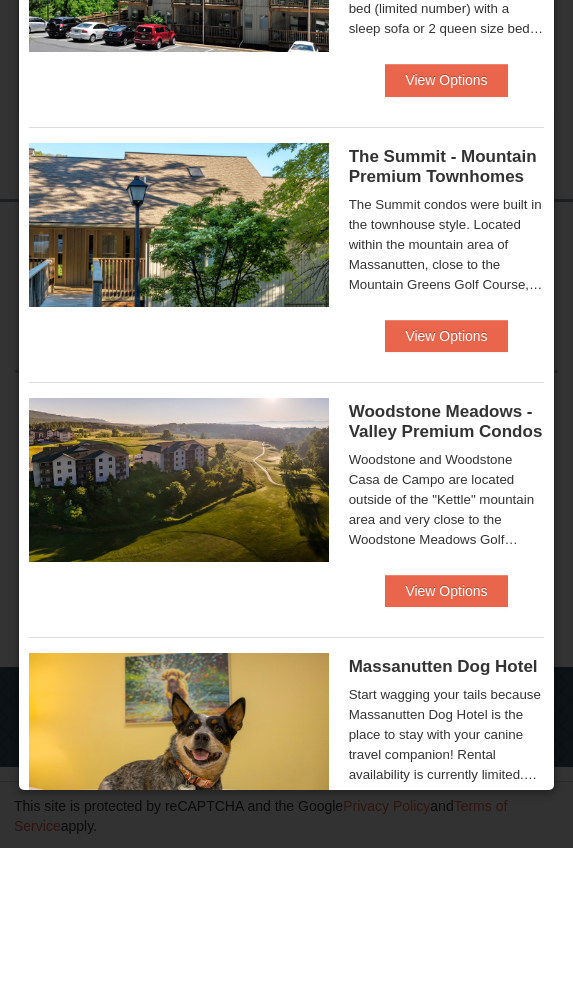 click at bounding box center (179, 364) 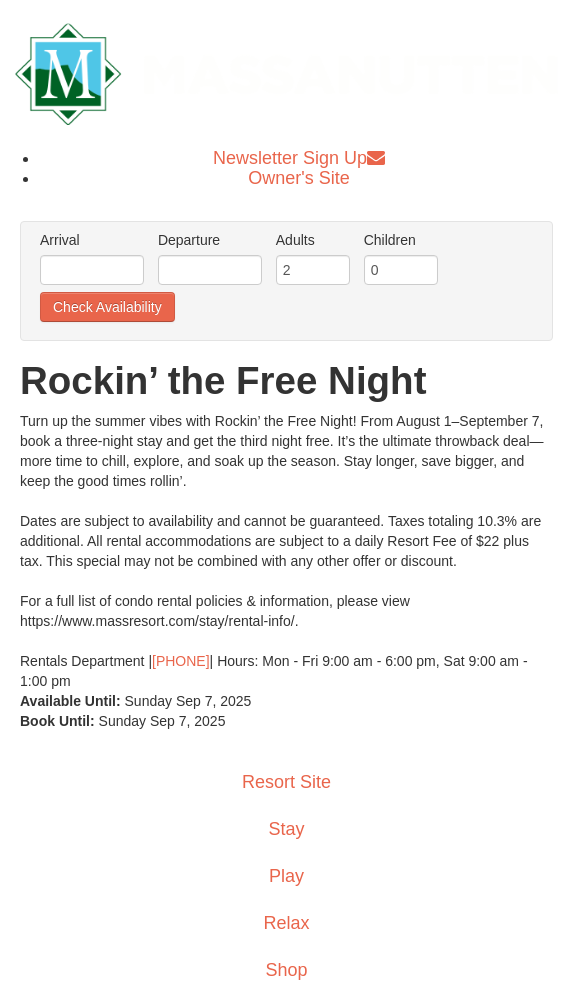 scroll, scrollTop: 94, scrollLeft: 50, axis: both 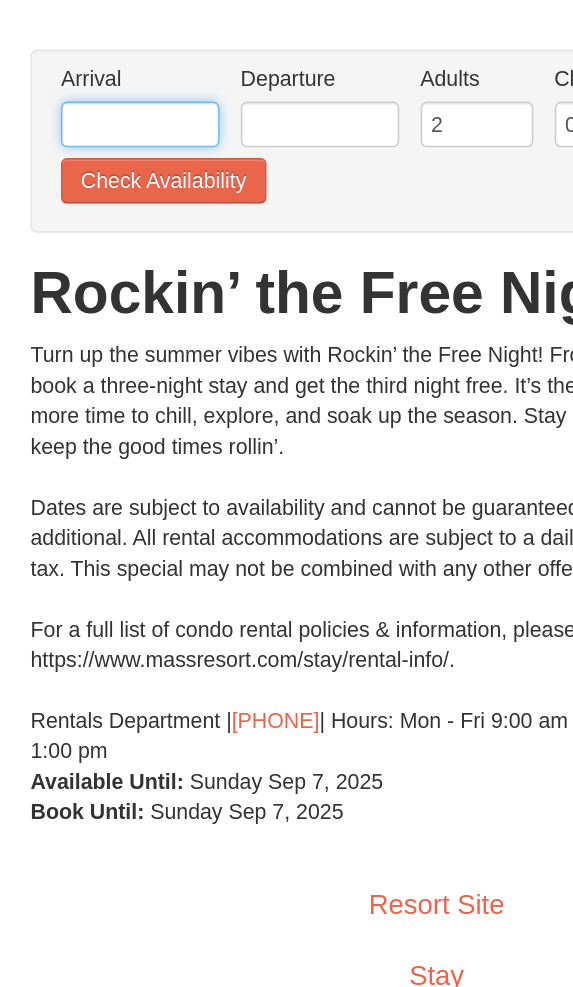 click at bounding box center [92, 176] 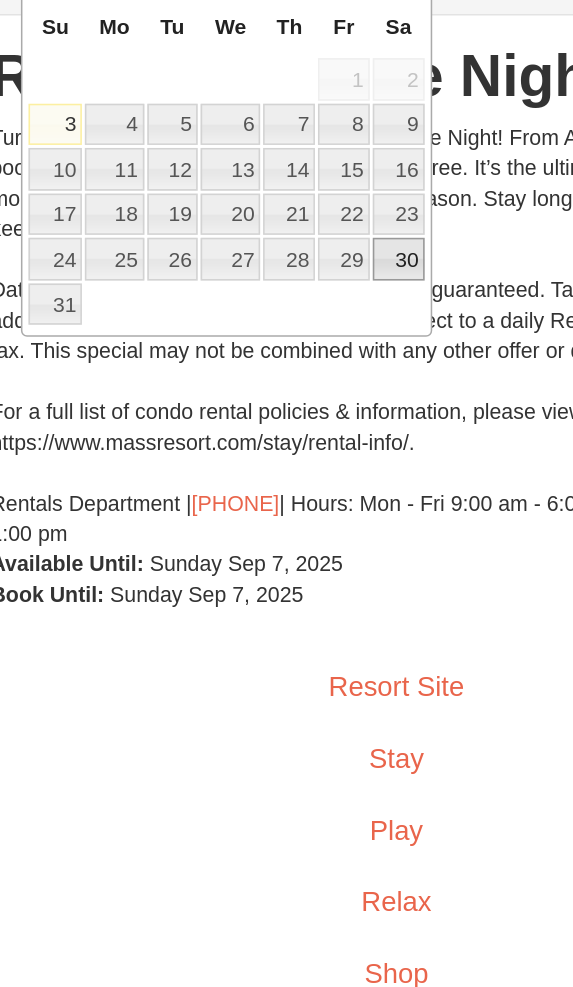 click on "30" at bounding box center [288, 407] 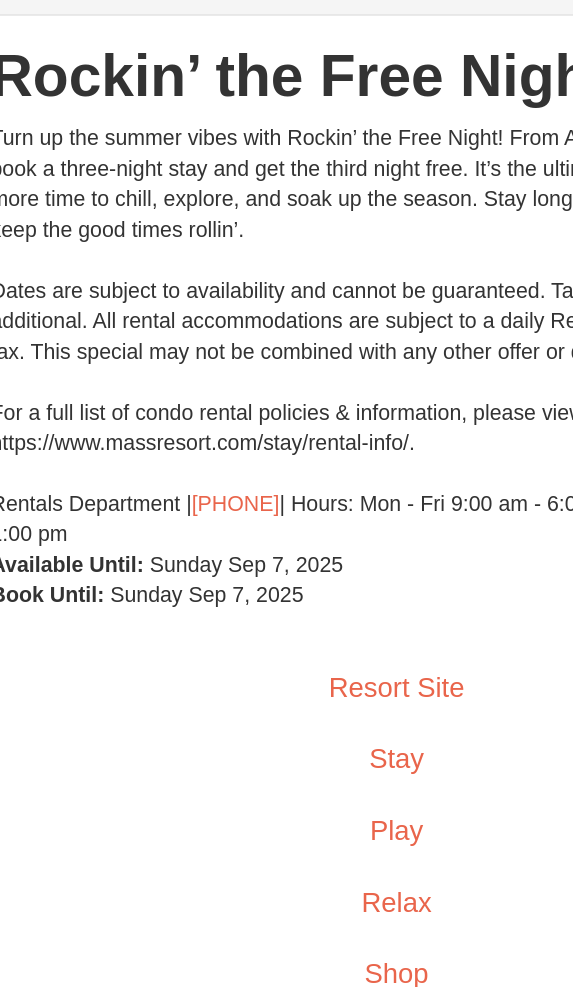 click at bounding box center (210, 176) 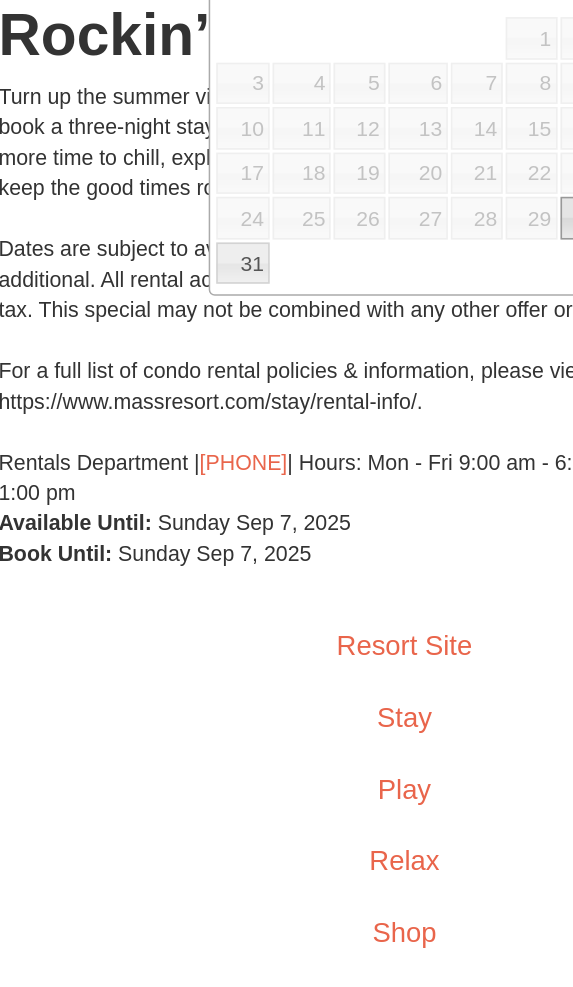 click on "Aug Sep" at bounding box center [273, 215] 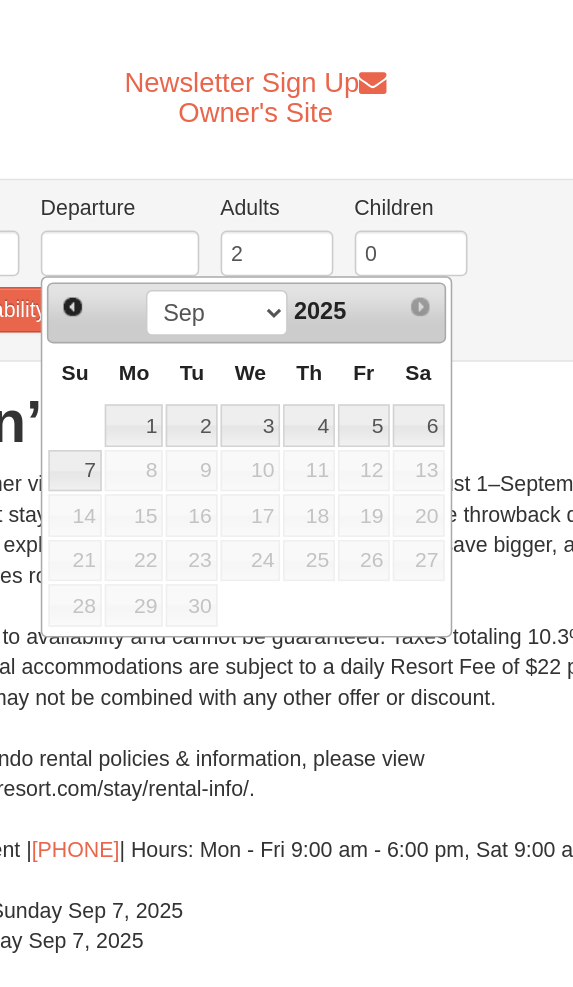 click on "2" at bounding box center (257, 357) 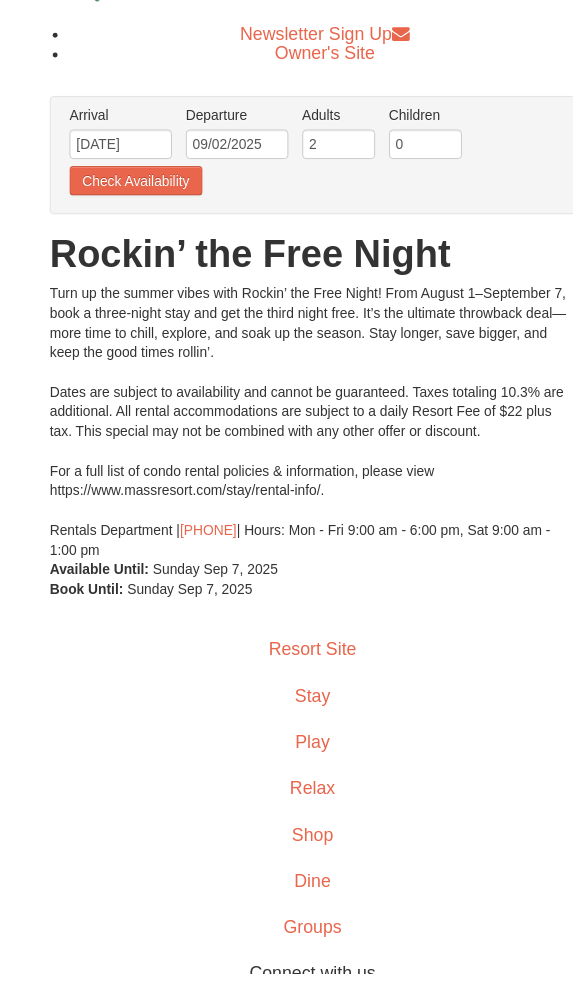 scroll, scrollTop: 130, scrollLeft: 0, axis: vertical 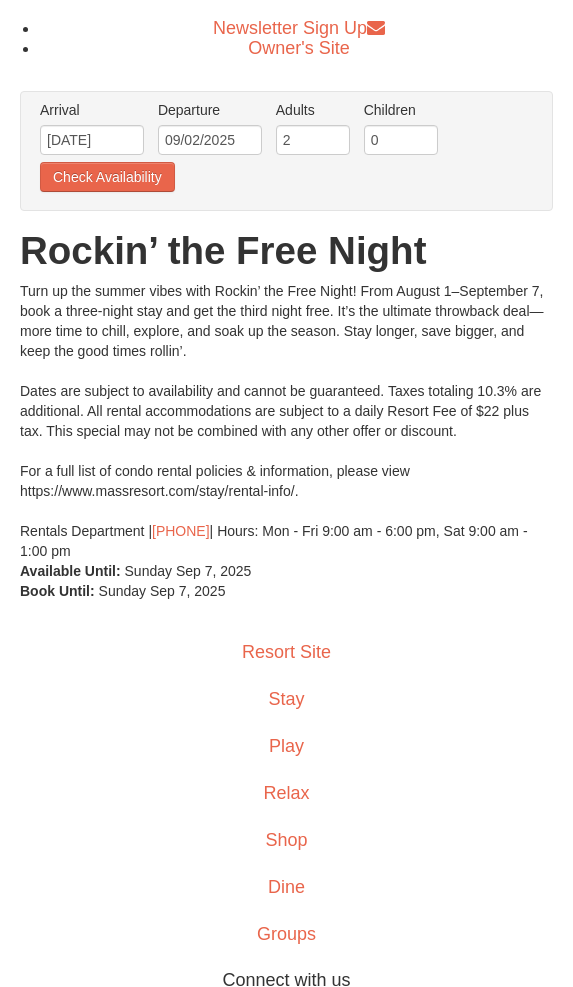 click on "Check Availability" at bounding box center (107, 177) 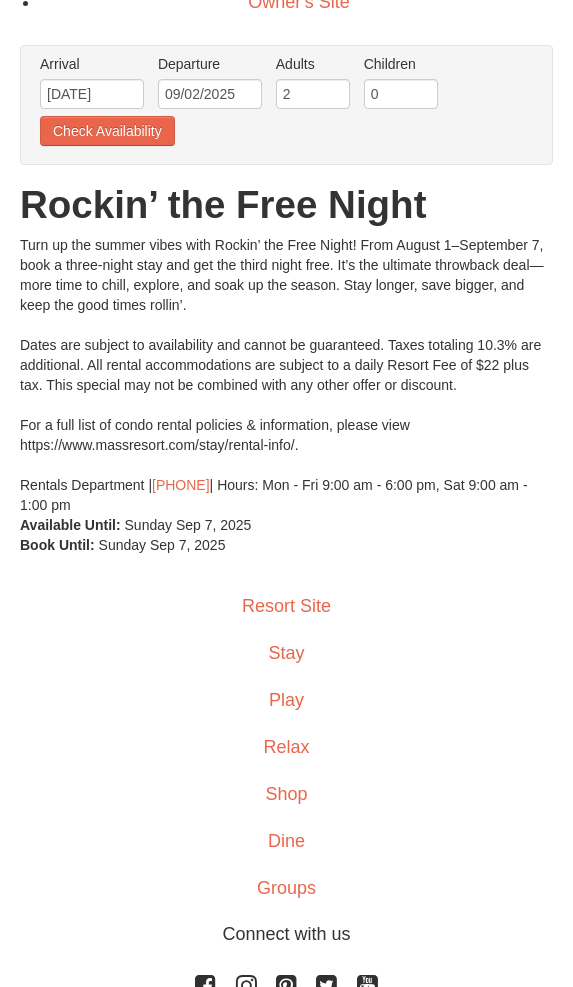 click on "Check Availability" at bounding box center [107, 131] 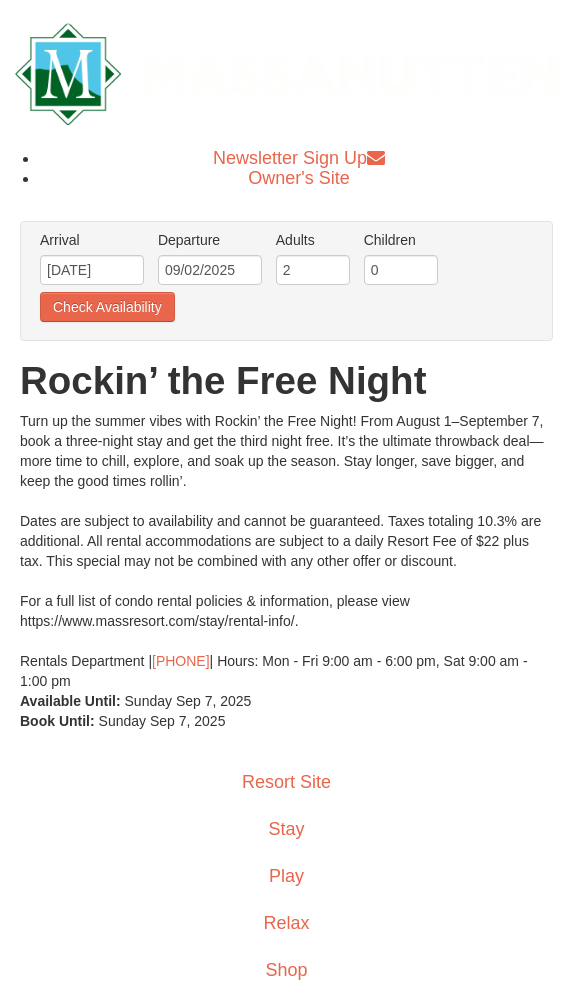 scroll, scrollTop: 0, scrollLeft: 0, axis: both 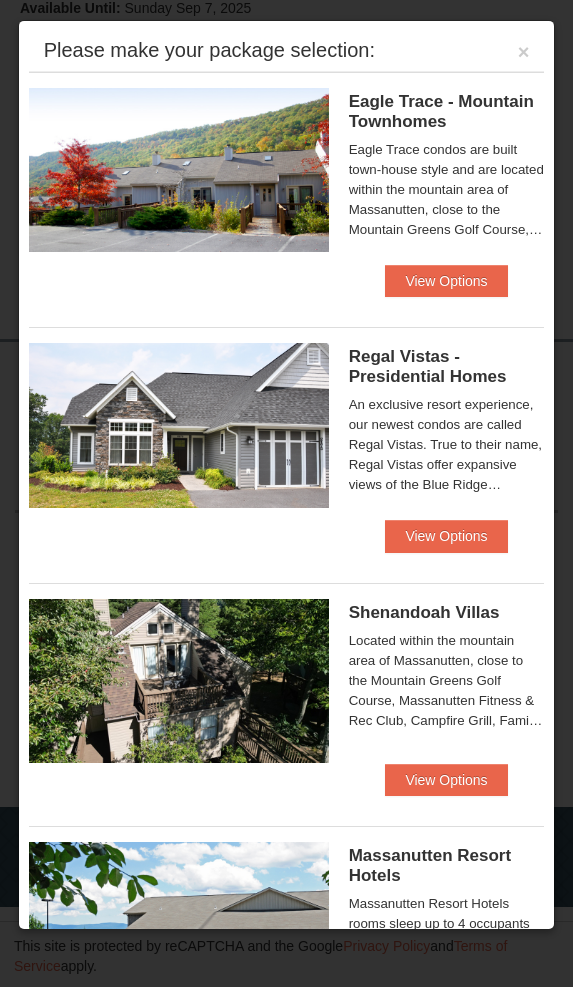 click at bounding box center [179, 170] 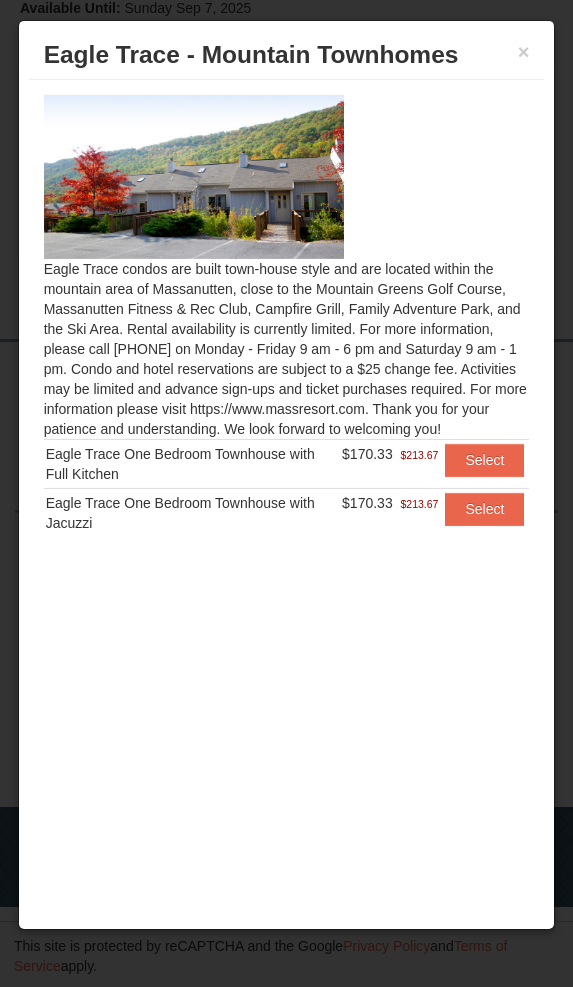 click on "×" at bounding box center [524, 52] 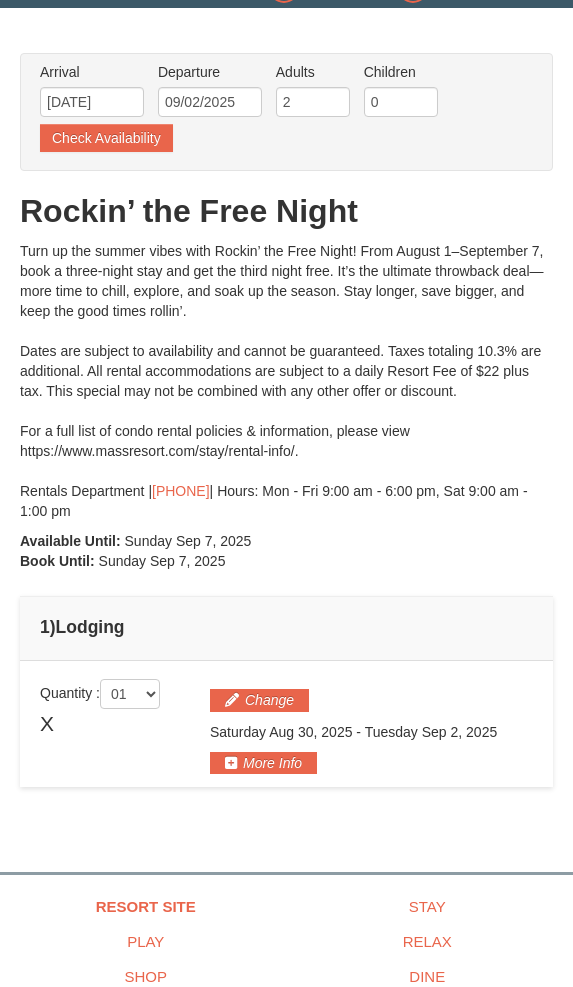 scroll, scrollTop: 0, scrollLeft: 0, axis: both 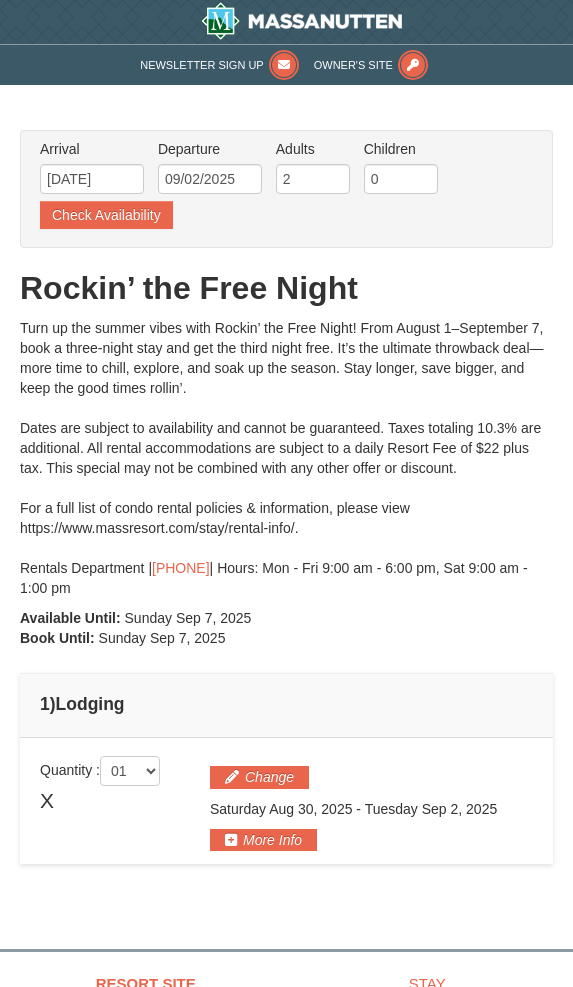 click on "Check Availability" at bounding box center [106, 215] 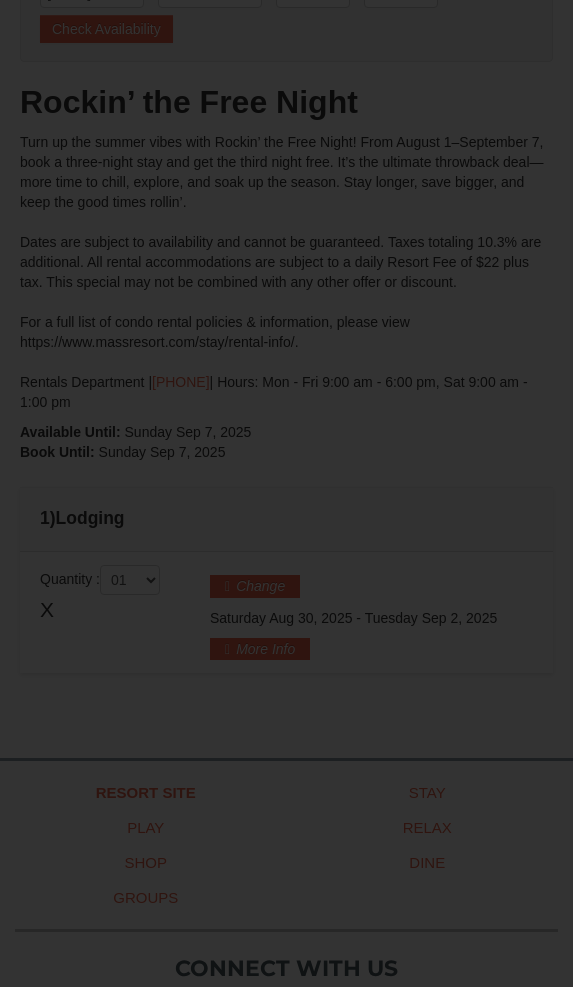 scroll, scrollTop: 0, scrollLeft: 0, axis: both 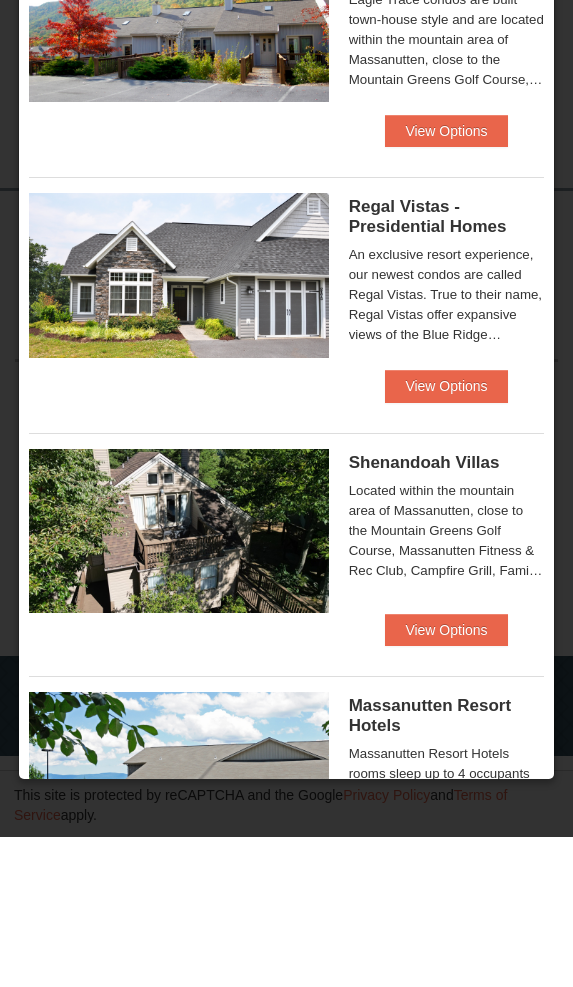 click on "View Options" at bounding box center (446, 536) 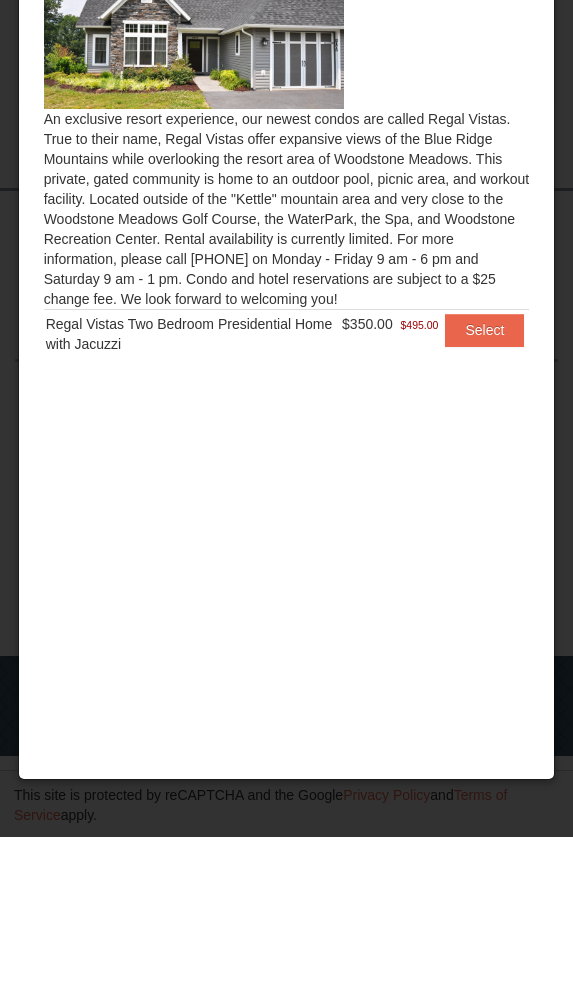 click on "Browser Not Supported
We notice you are using a browser which will not provide the best experience. We recommend using newer versions Chrome, Firefox, and Edge.
Chrome
Firefox
Edge
Safari
Select your preferred browser above to download.
Continue Anyway
Skip to Main Content
Skip to Main Content
Newsletter Sign Up
Owner's Site
×" at bounding box center (286, 189) 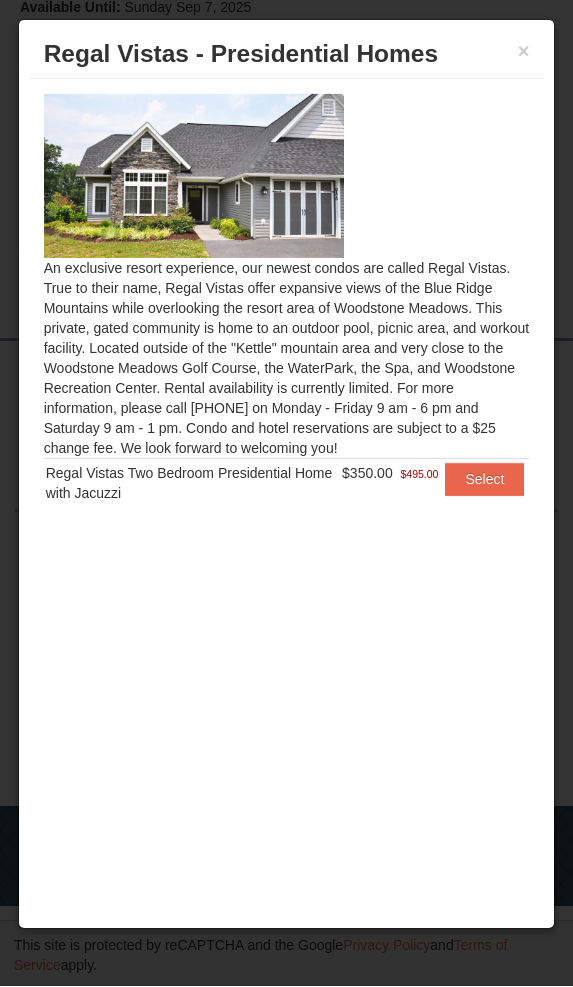 scroll, scrollTop: 611, scrollLeft: 0, axis: vertical 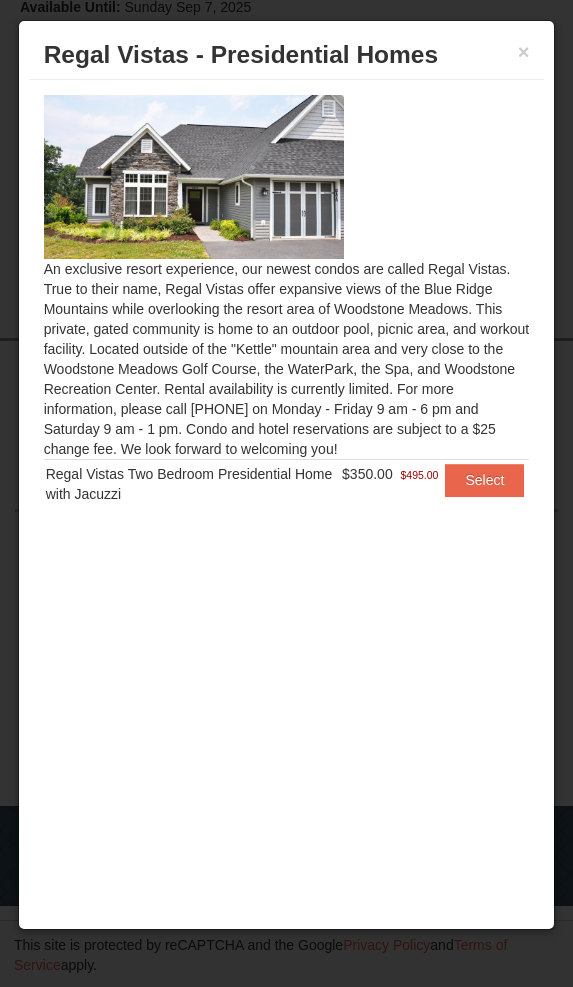click on "×" at bounding box center (524, 52) 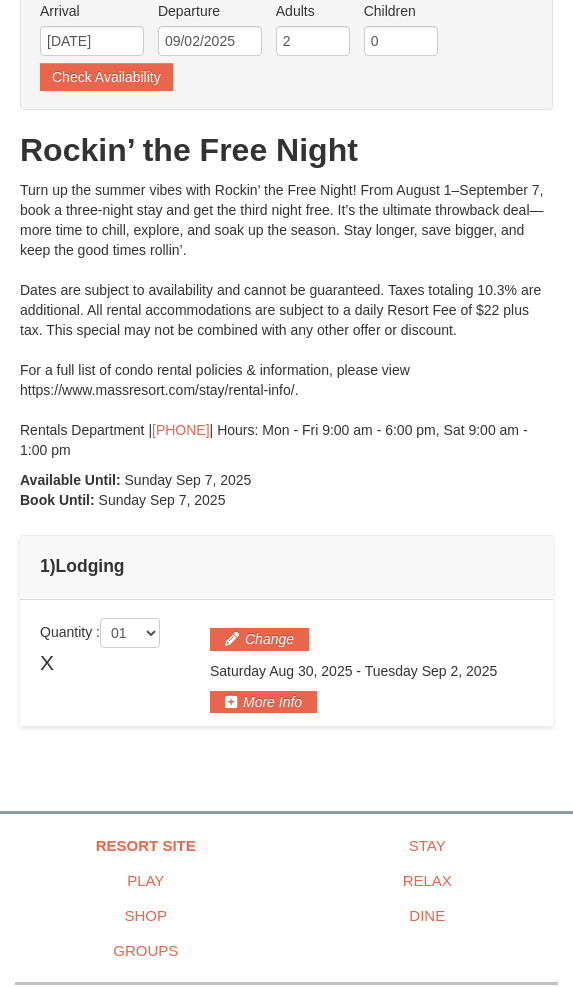 click on "Check Availability" at bounding box center (106, 77) 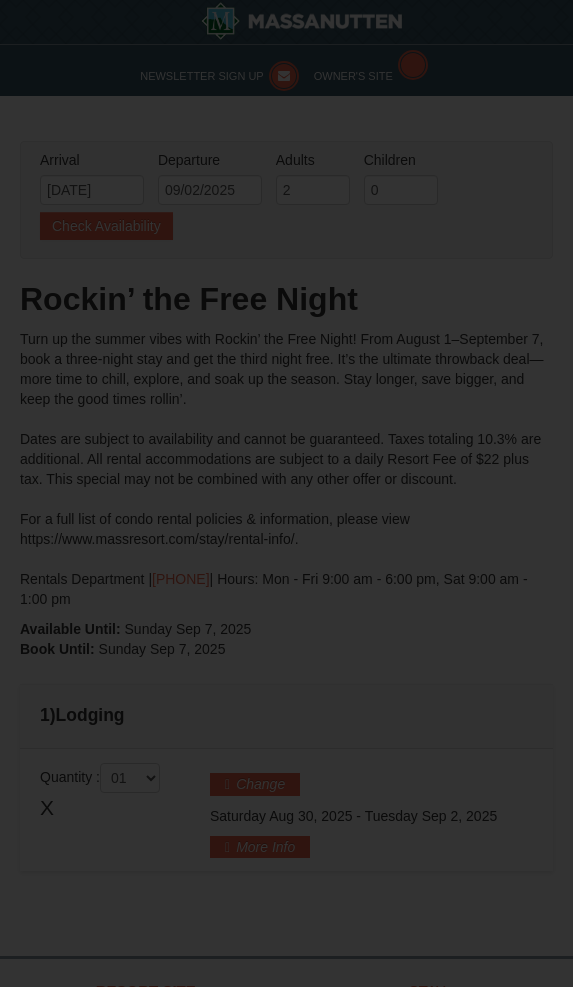 scroll, scrollTop: 247, scrollLeft: 0, axis: vertical 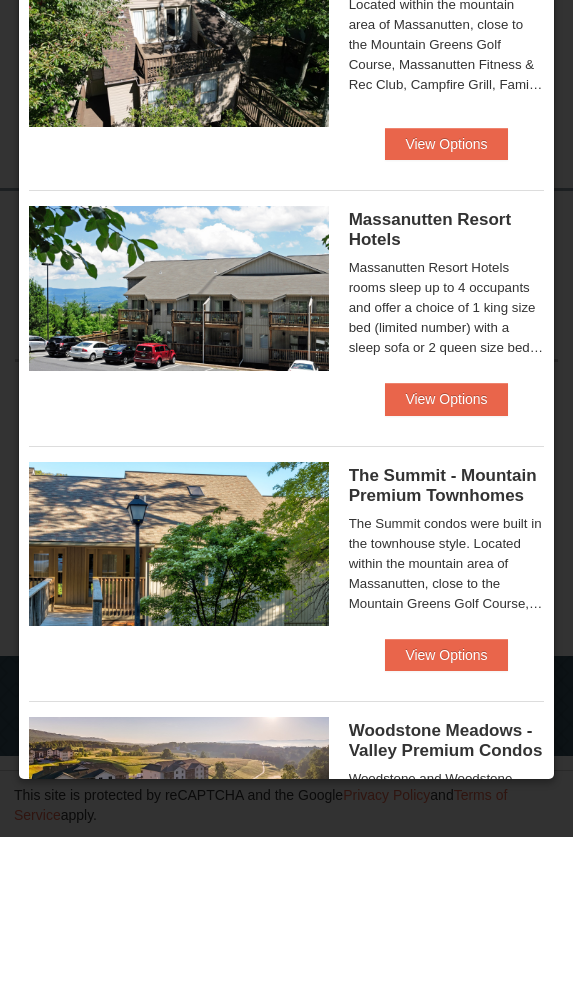 click on "View Options" at bounding box center (446, 549) 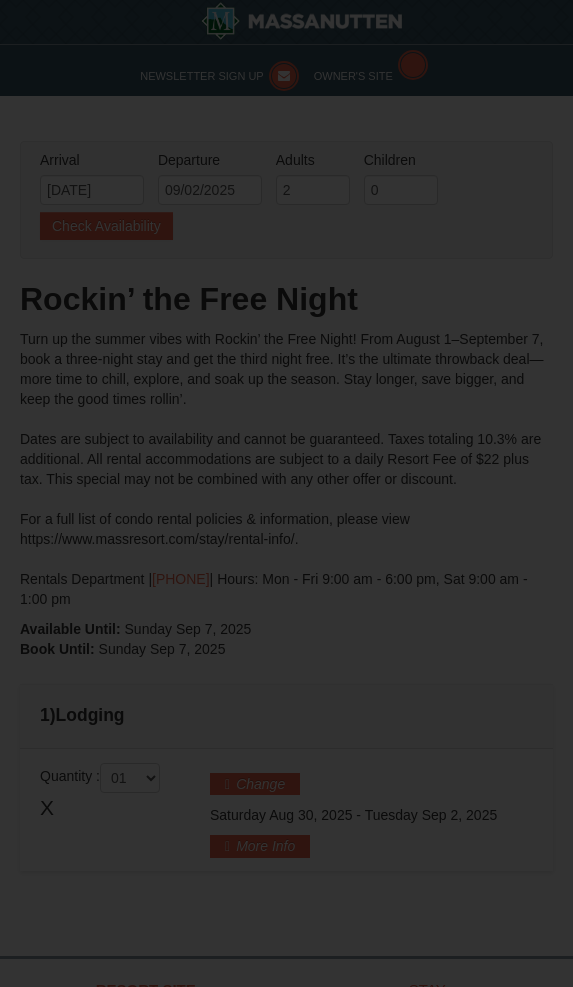 scroll, scrollTop: 236, scrollLeft: 0, axis: vertical 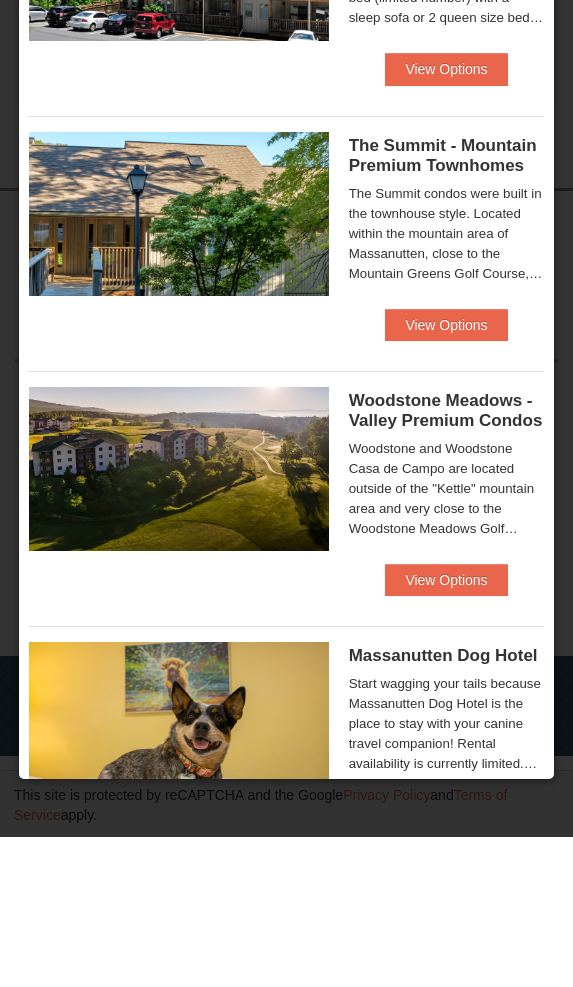 click at bounding box center (179, 619) 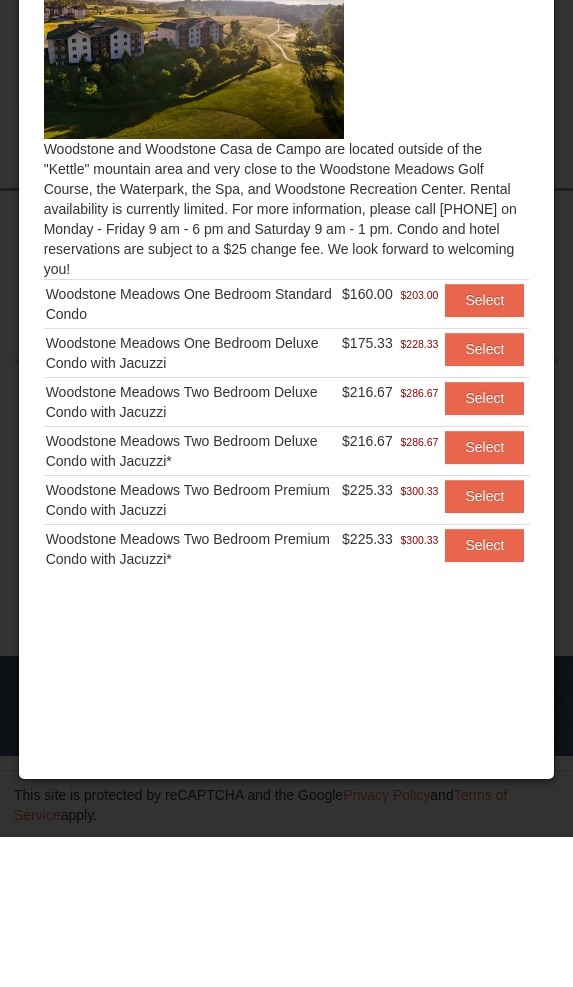 click on "Browser Not Supported
We notice you are using a browser which will not provide the best experience. We recommend using newer versions Chrome, Firefox, and Edge.
Chrome
Firefox
Edge
Safari
Select your preferred browser above to download.
Continue Anyway
Skip to Main Content
Skip to Main Content
Newsletter Sign Up
Owner's Site
×" at bounding box center (286, 189) 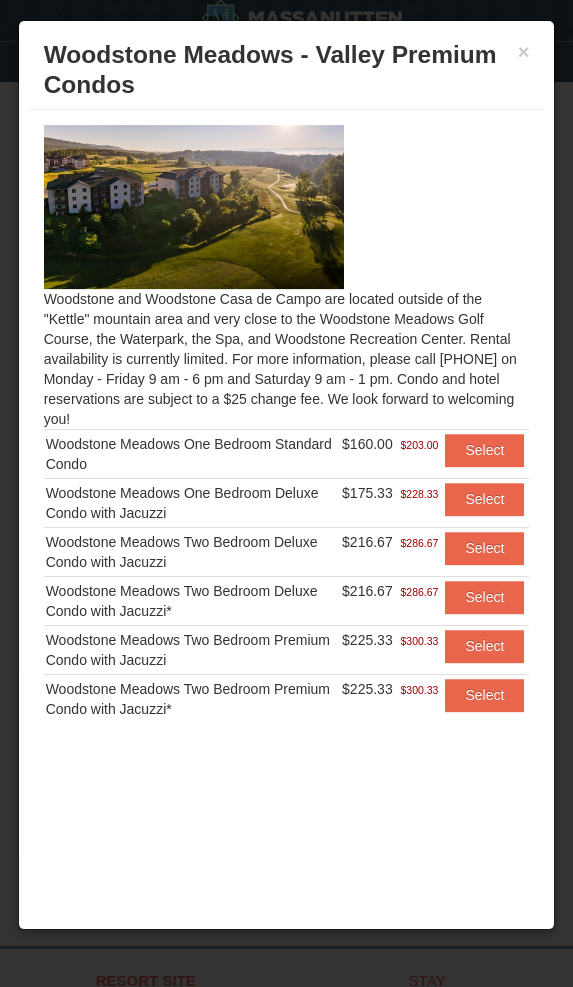 scroll, scrollTop: 0, scrollLeft: 0, axis: both 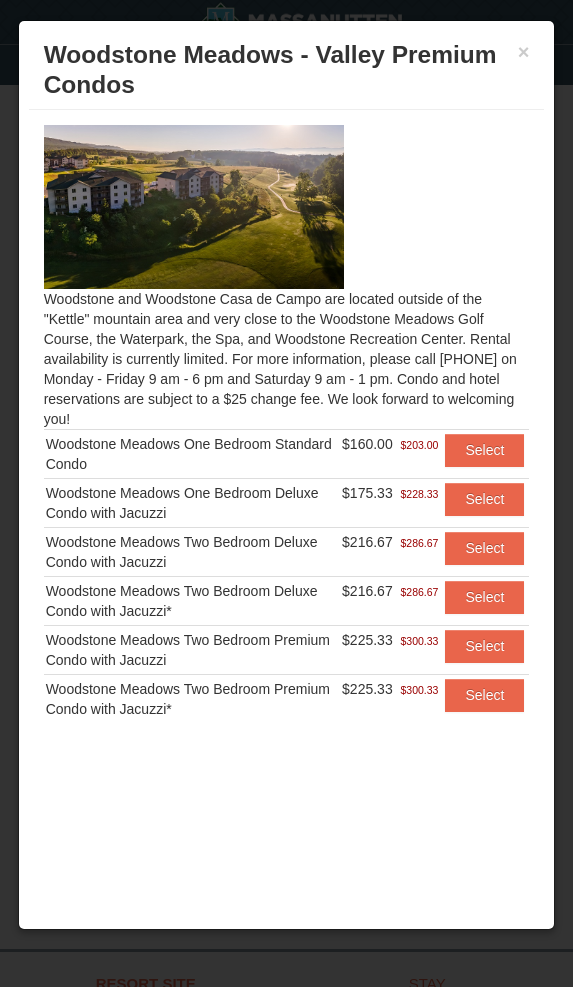 click on "×" at bounding box center (524, 52) 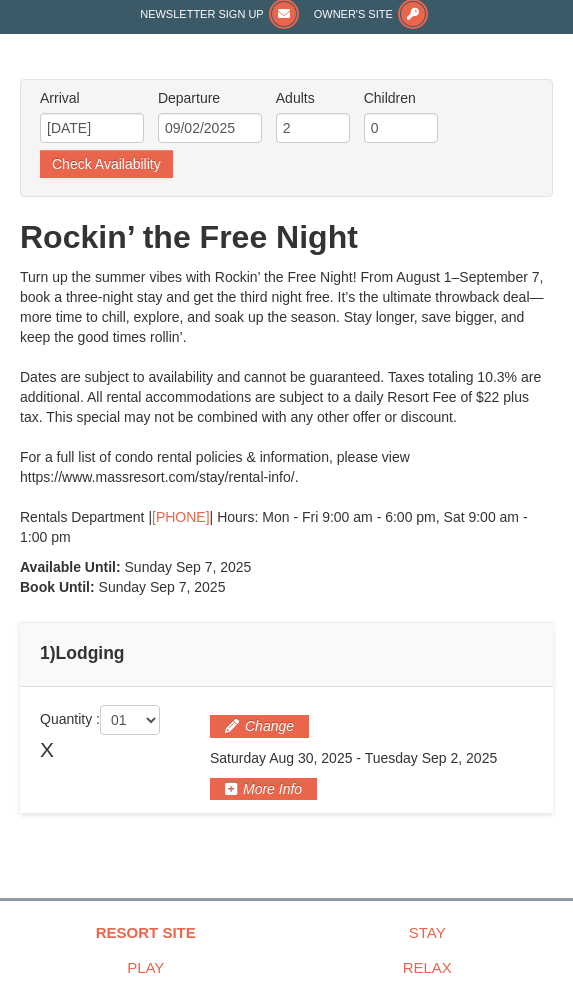 scroll, scrollTop: 0, scrollLeft: 0, axis: both 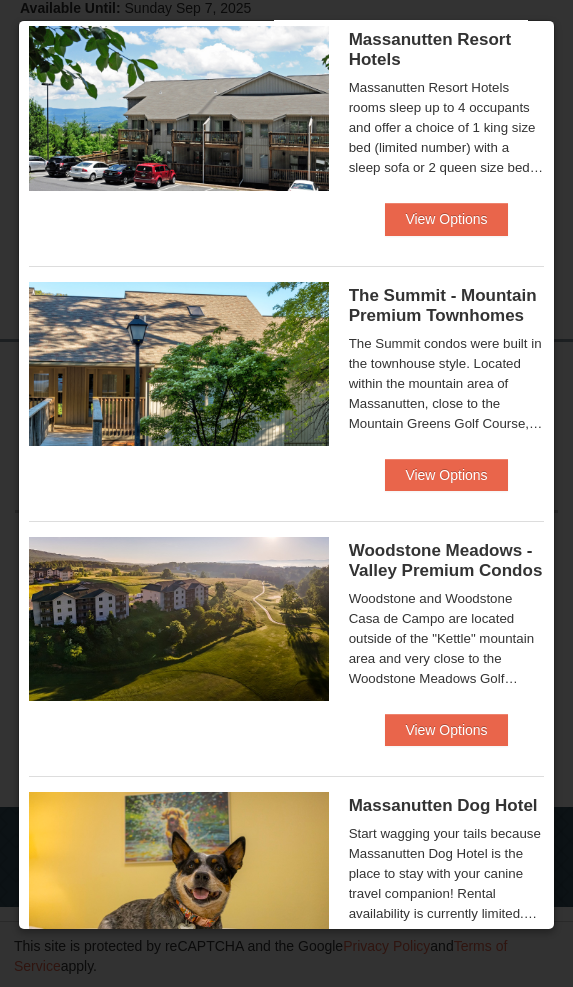 click on "View Options" at bounding box center [446, 730] 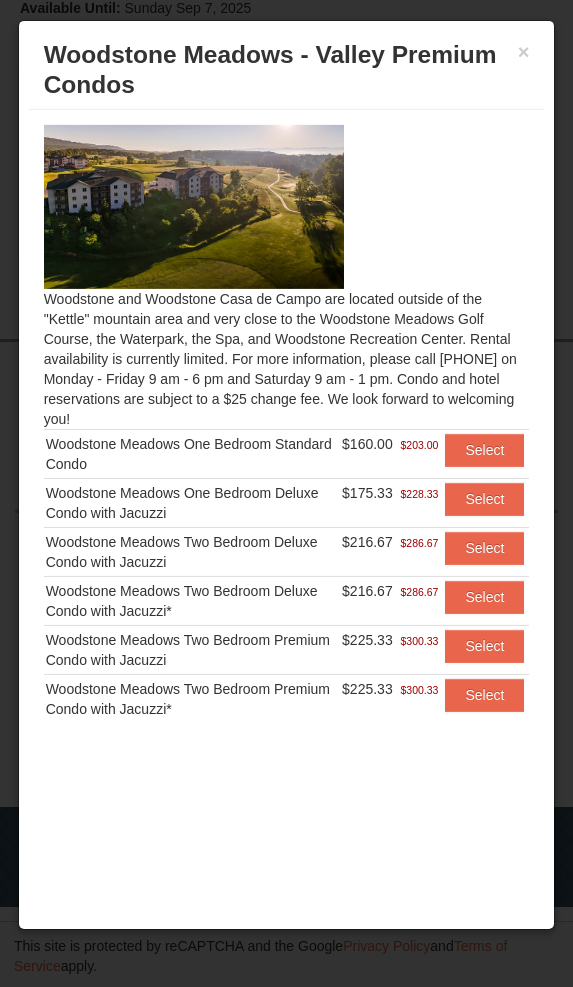 click on "×" at bounding box center (524, 52) 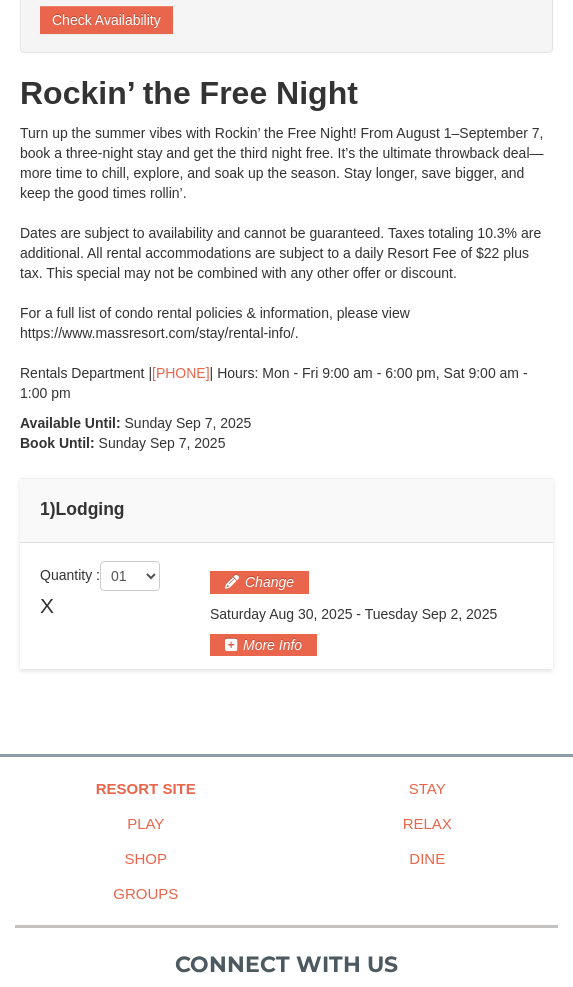 scroll, scrollTop: 195, scrollLeft: 0, axis: vertical 